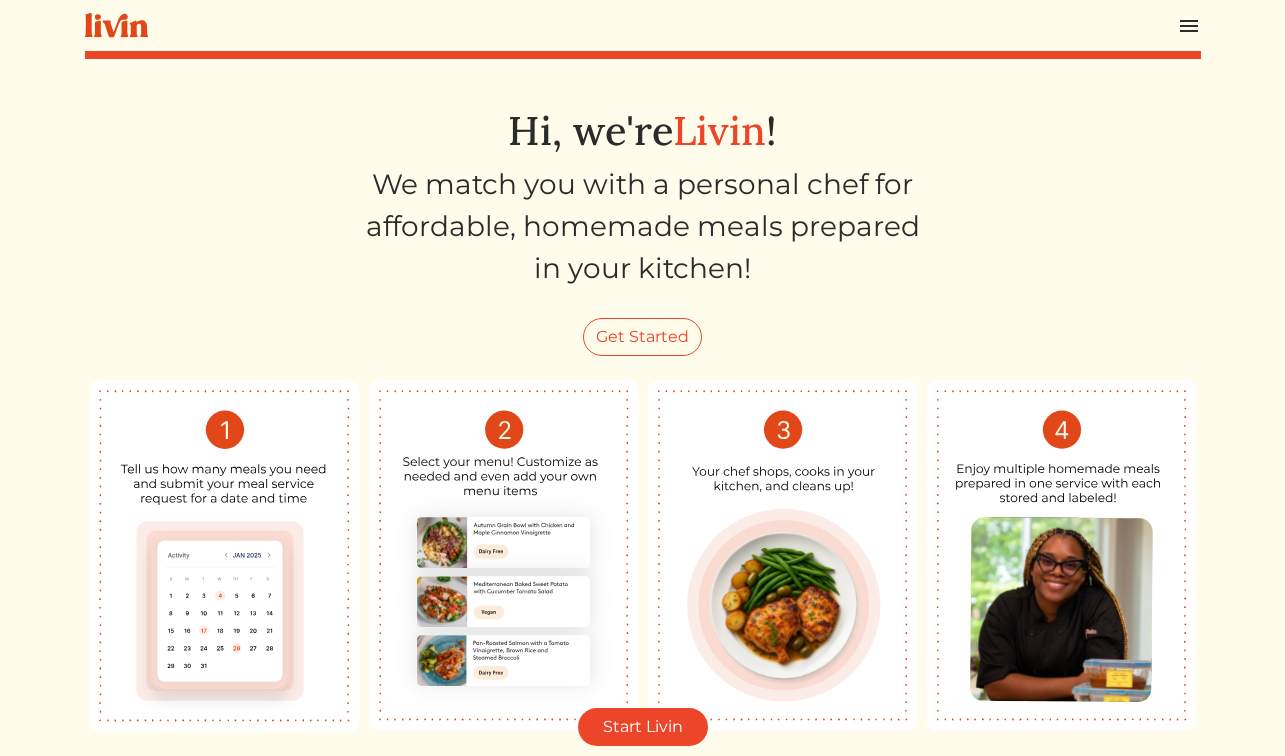 scroll, scrollTop: 0, scrollLeft: 0, axis: both 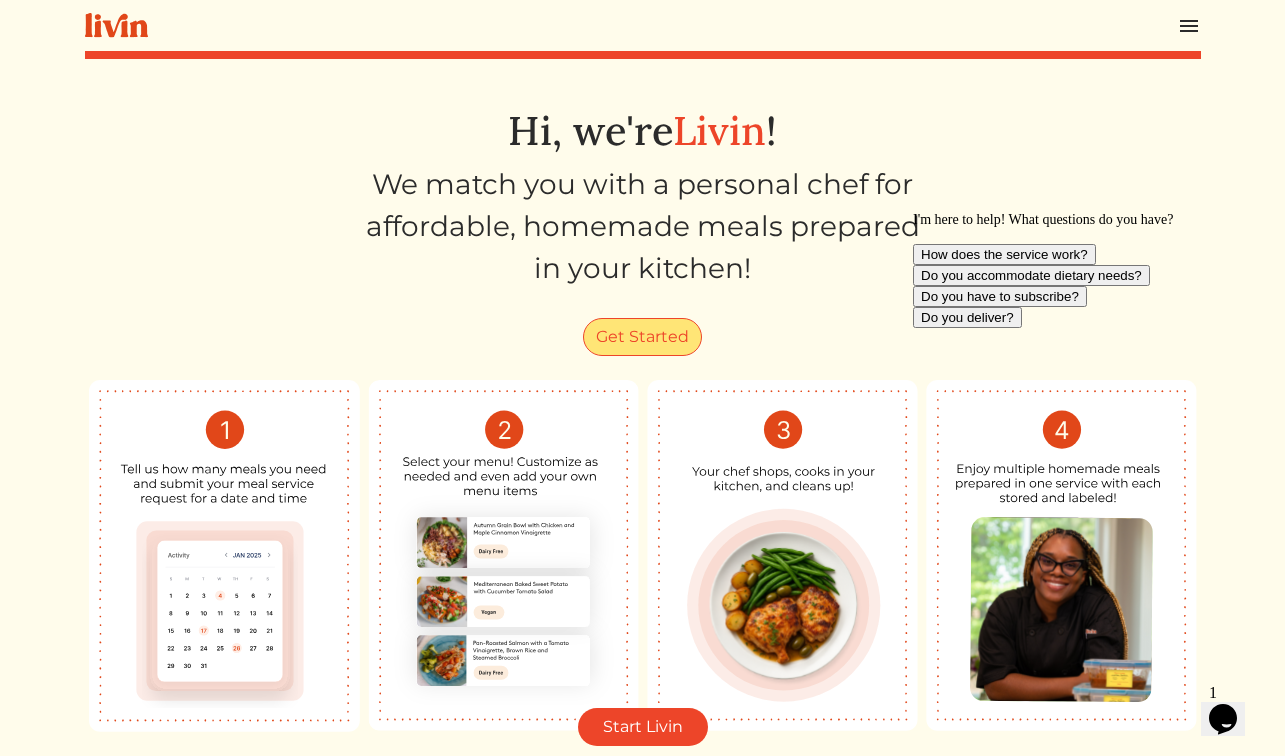 click on "Get Started" at bounding box center (642, 337) 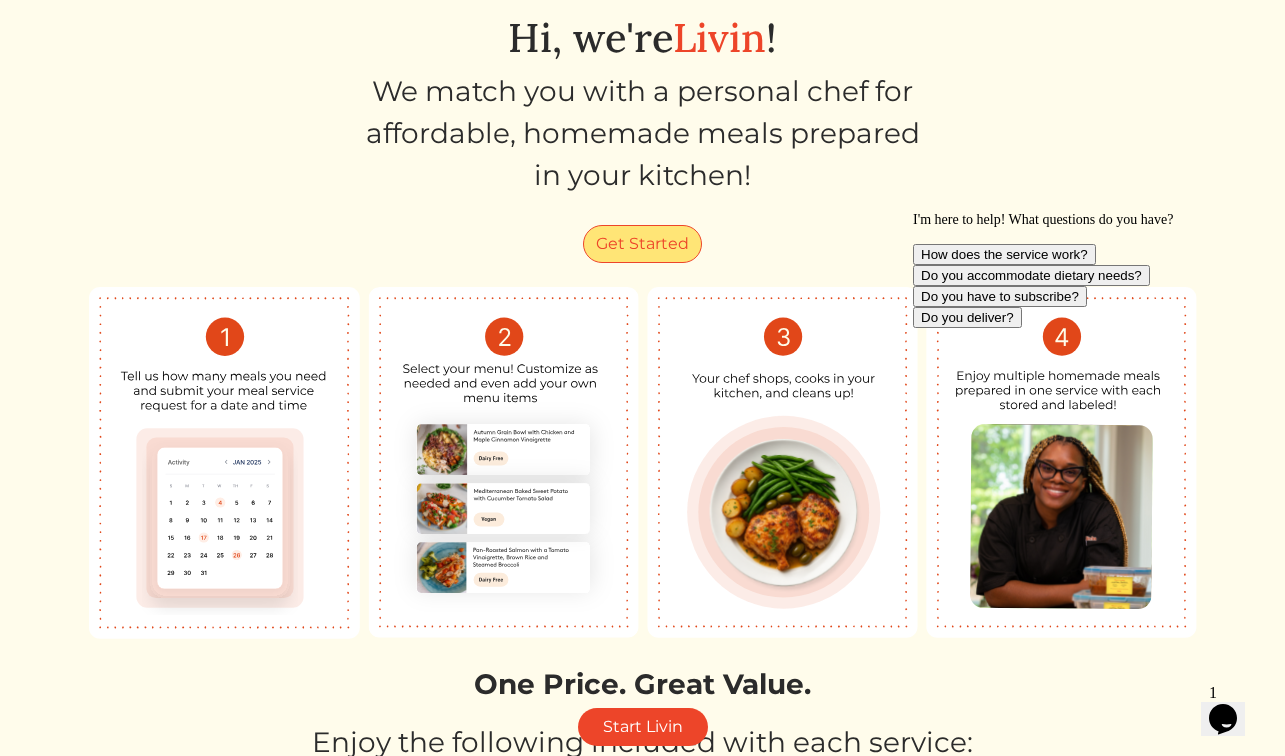 scroll, scrollTop: 0, scrollLeft: 0, axis: both 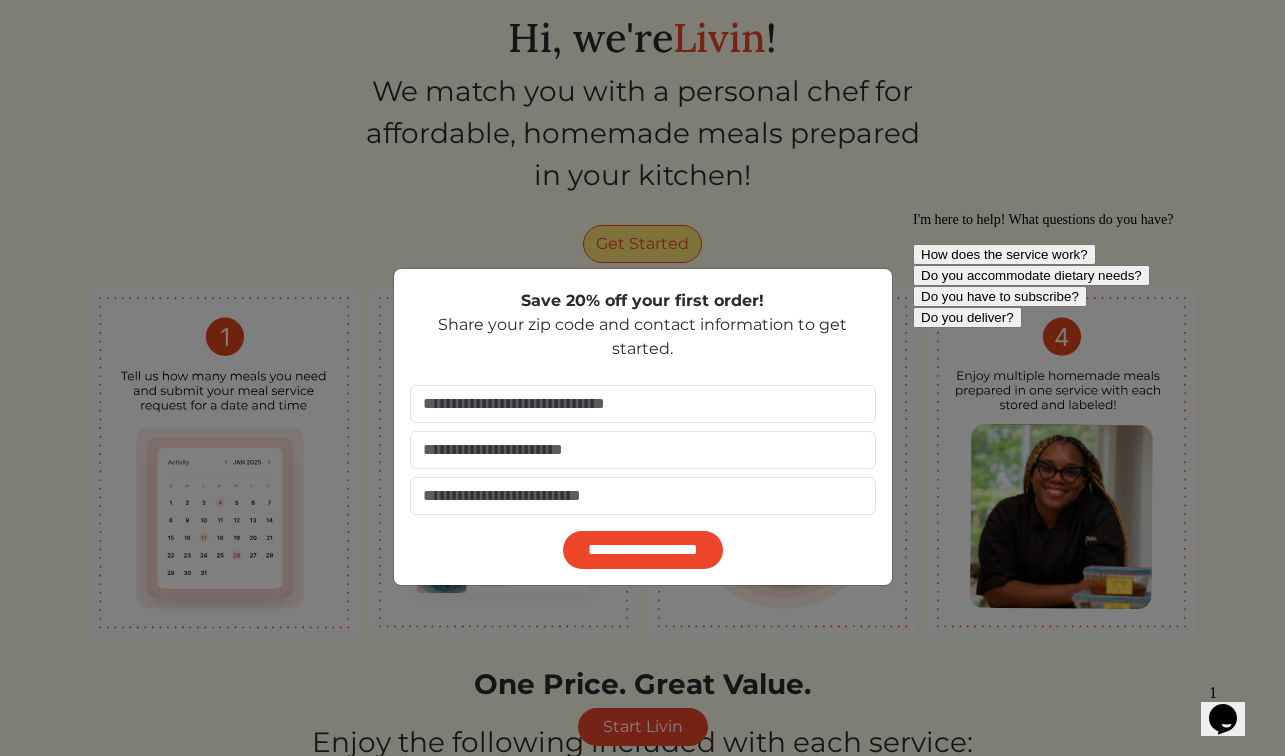 click on "Save 20% off your first order!
Share your zip code and contact information to get started." at bounding box center (643, 325) 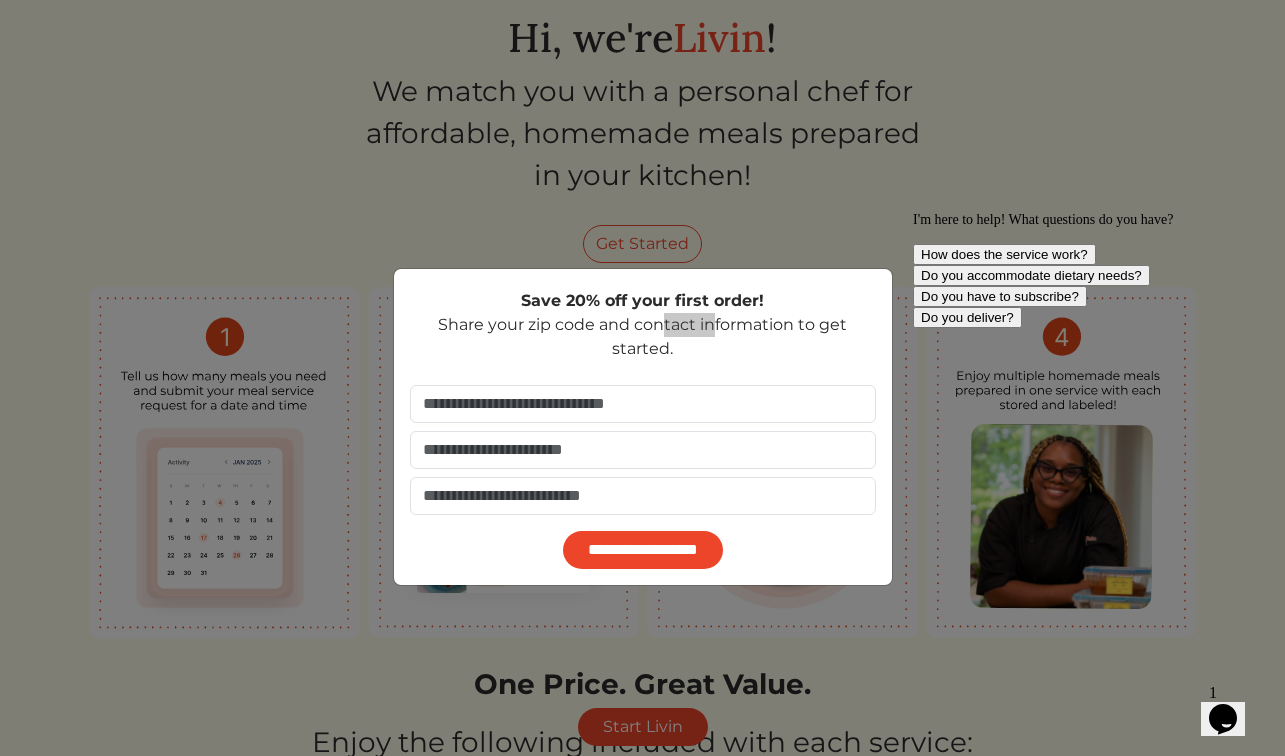 click on "I'm here to help!  What questions do you have? How does the service work? Do you accommodate dietary needs? Do you have to subscribe? Do you deliver?" at bounding box center [1093, 270] 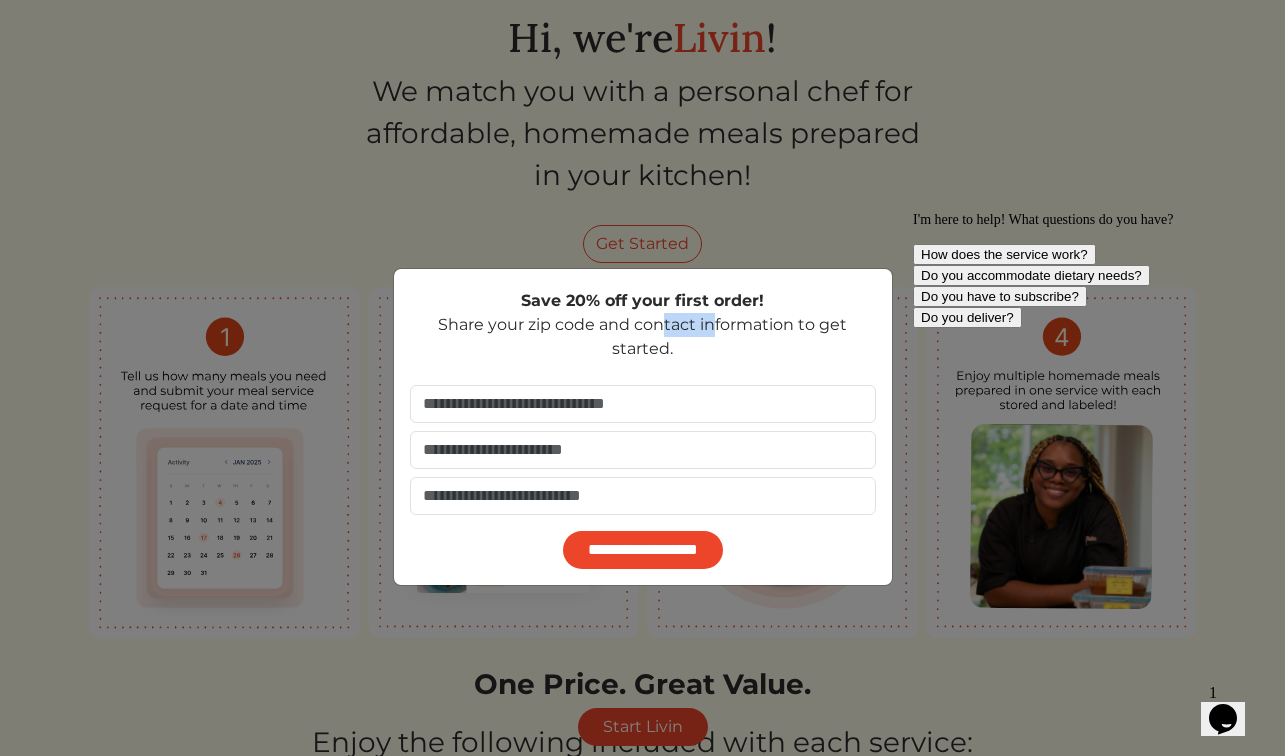 click on "**********" at bounding box center [642, 378] 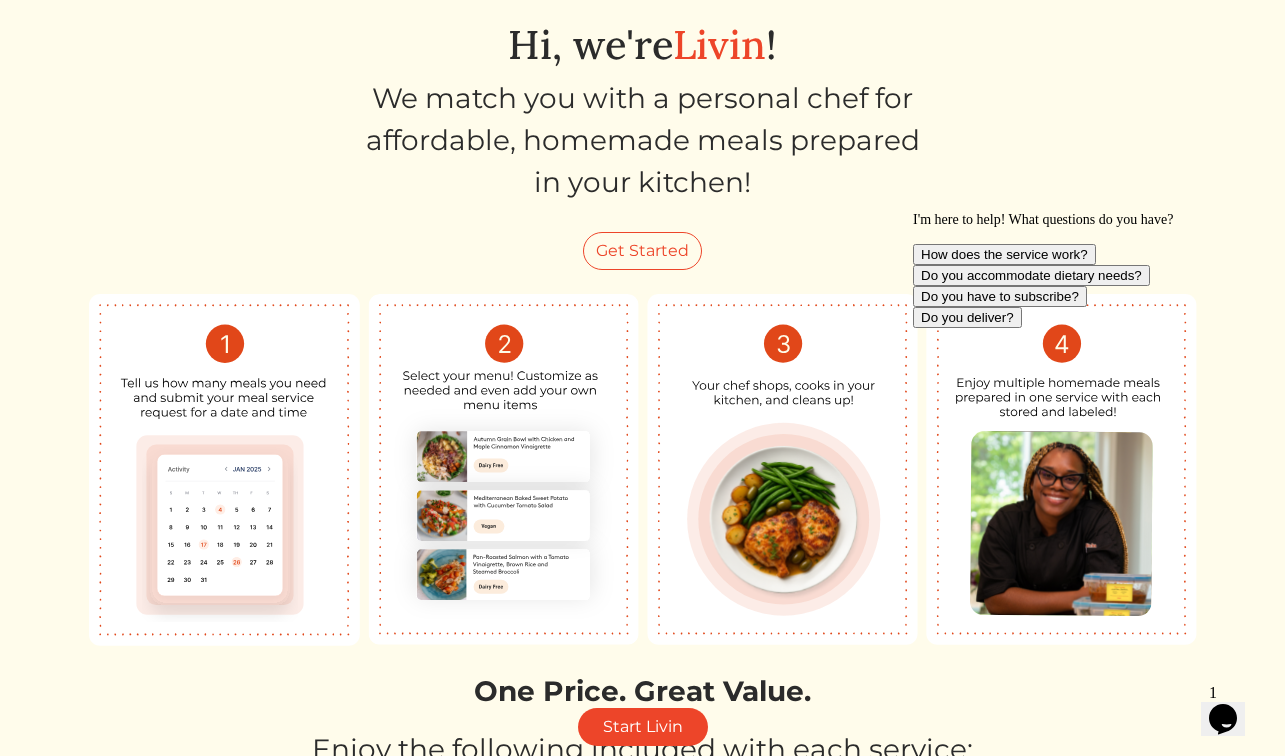 scroll, scrollTop: 83, scrollLeft: 0, axis: vertical 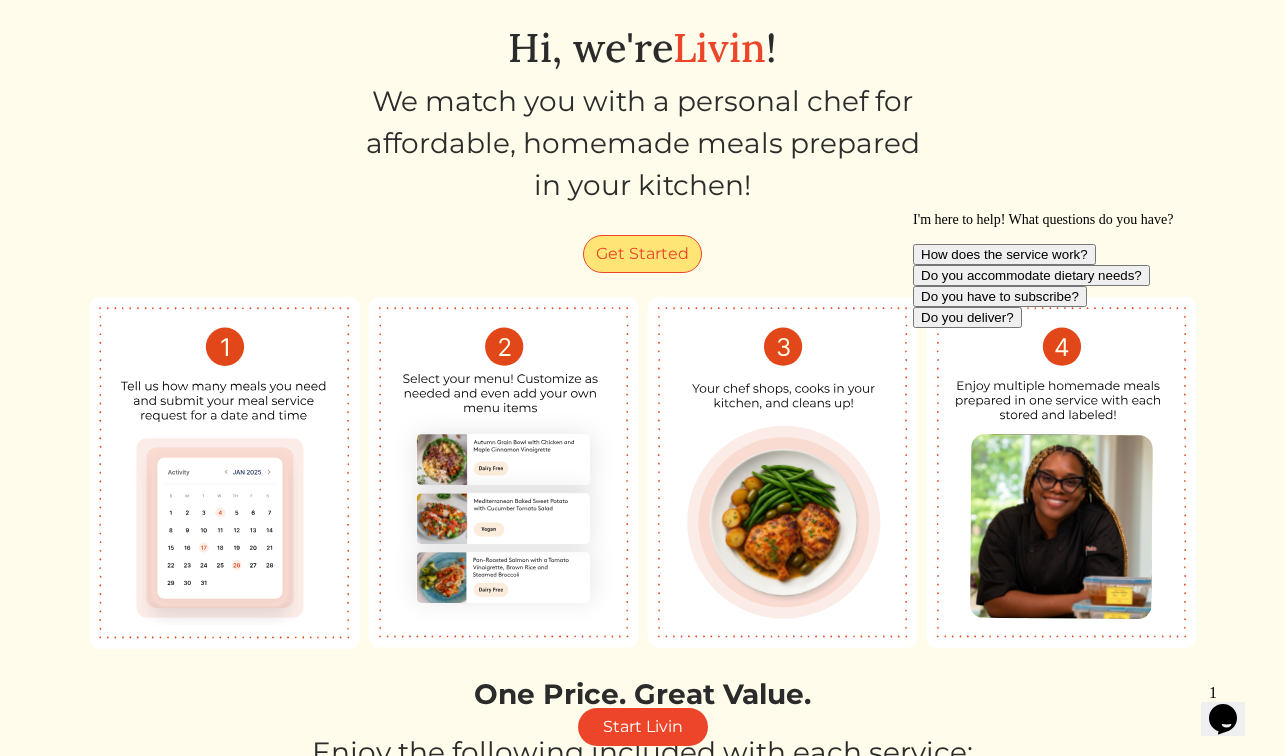 click on "Get Started" at bounding box center [642, 254] 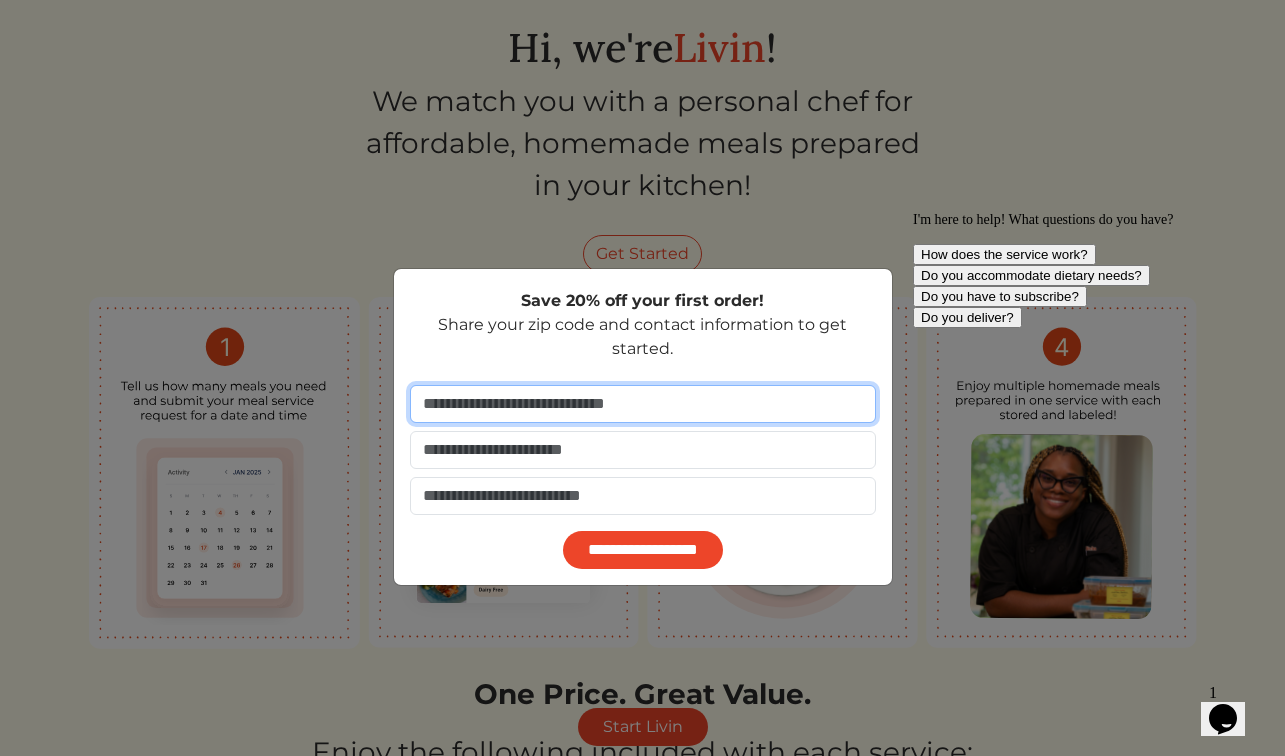 click at bounding box center [643, 404] 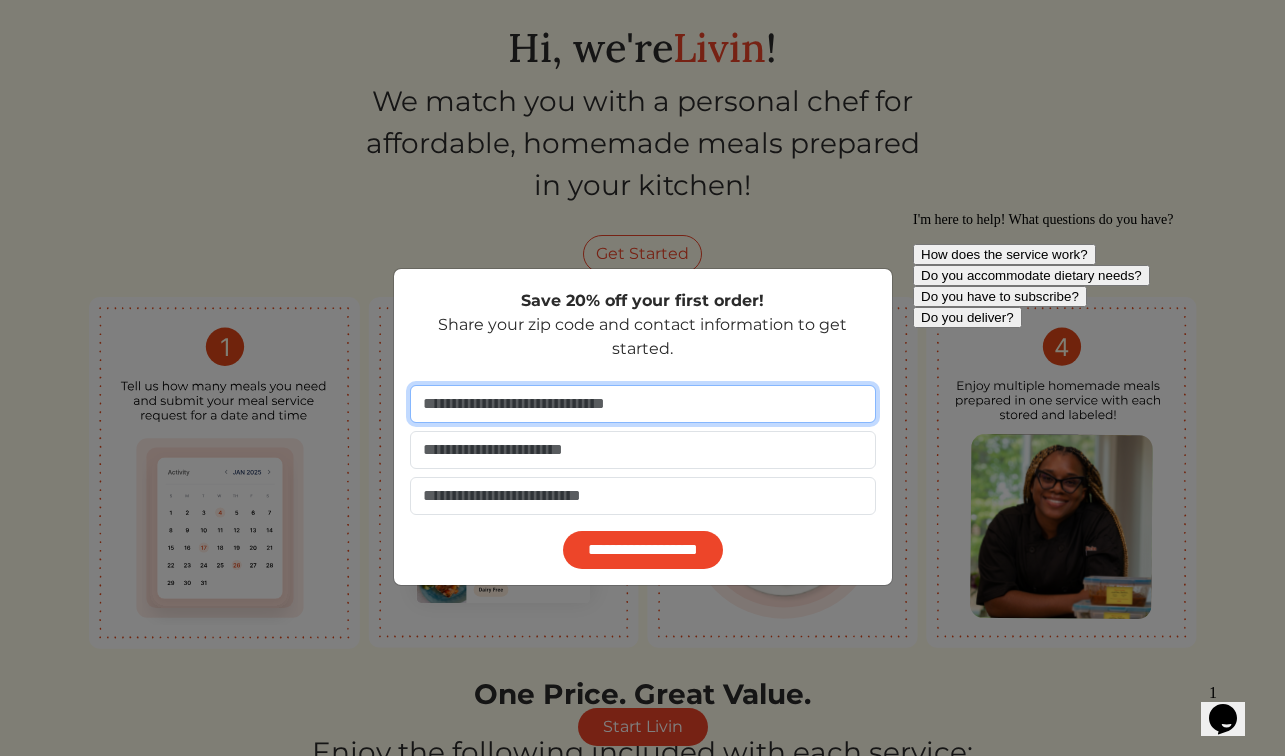 type on "*****" 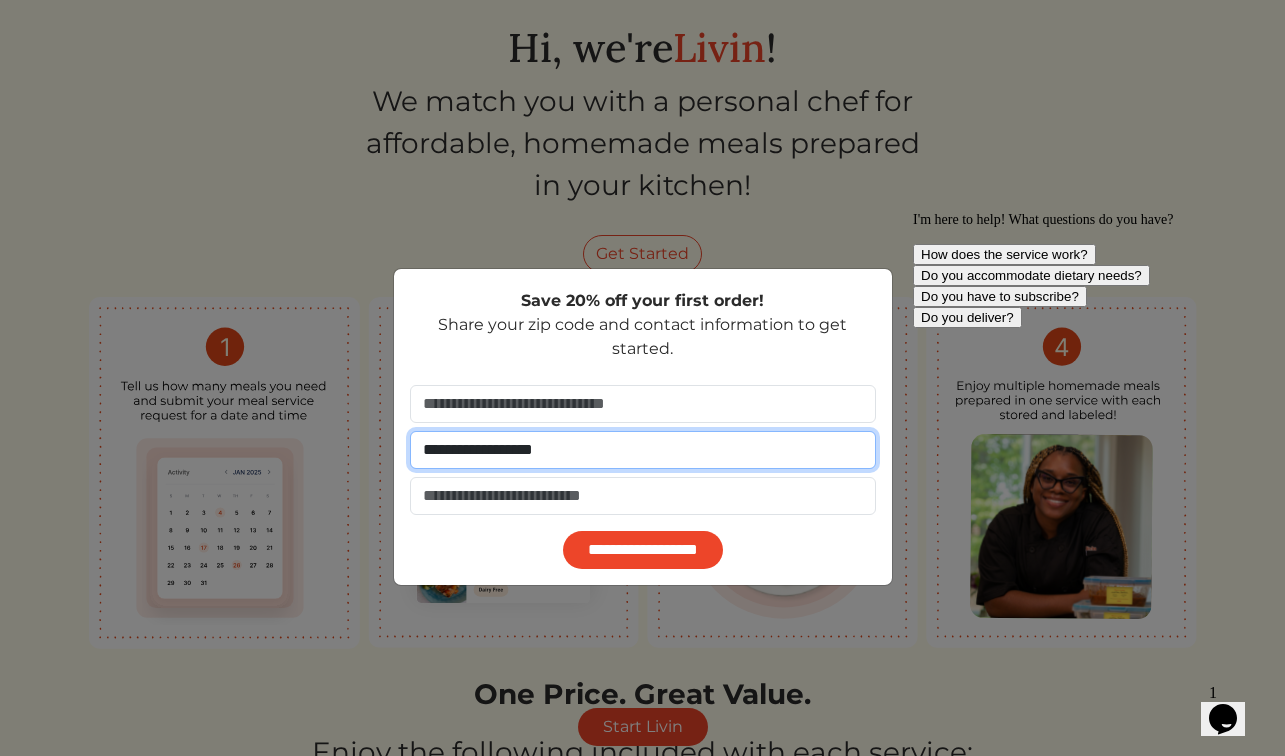 type on "**********" 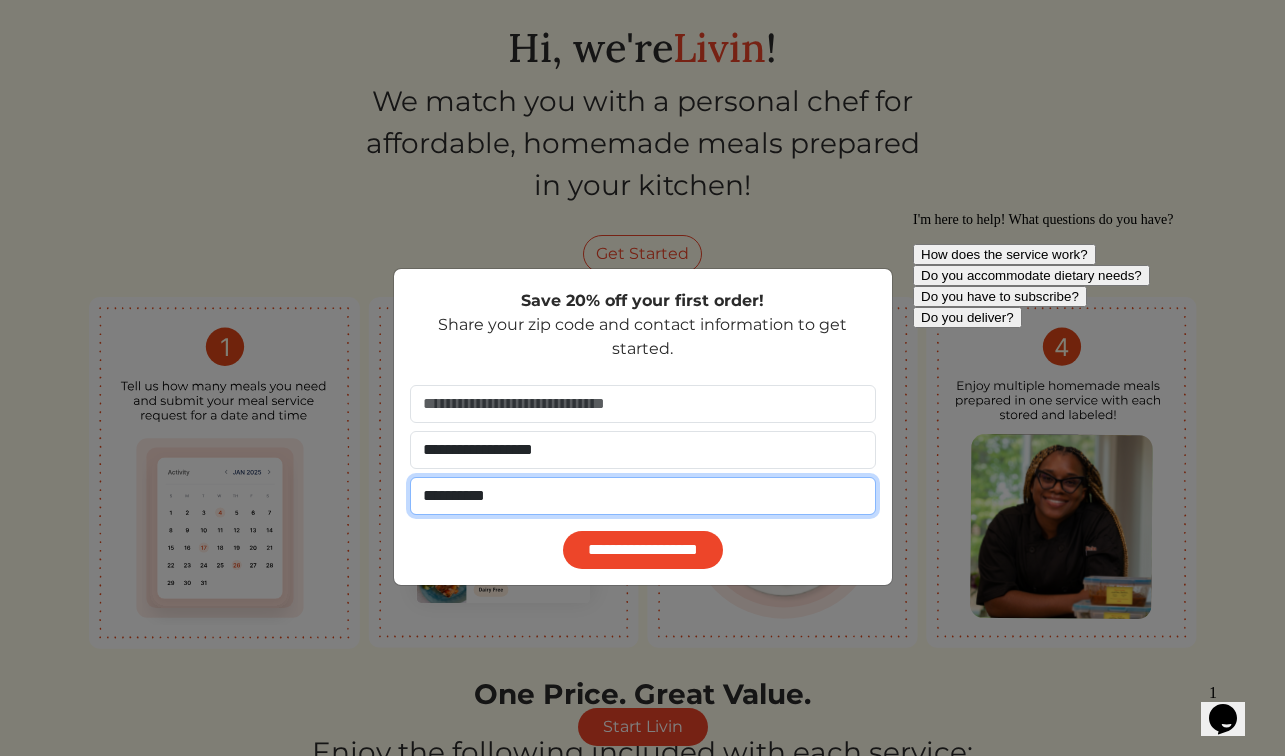 type on "**********" 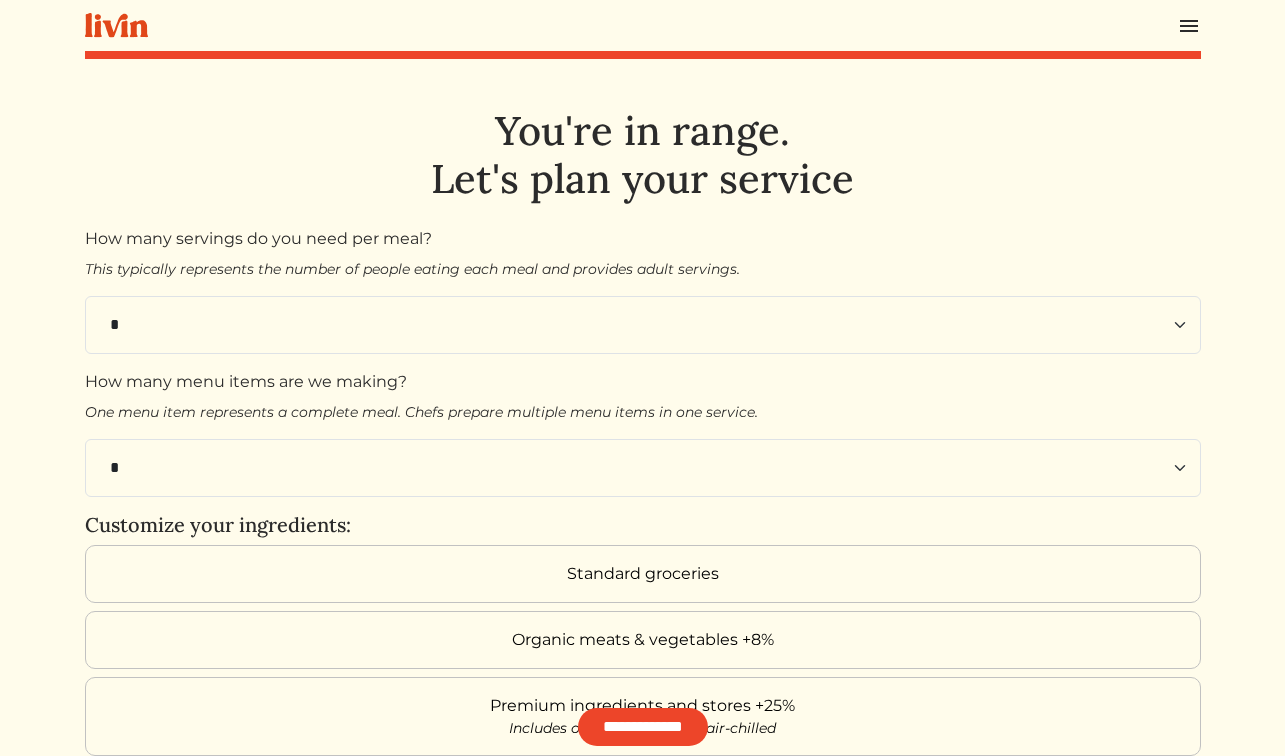 scroll, scrollTop: 0, scrollLeft: 0, axis: both 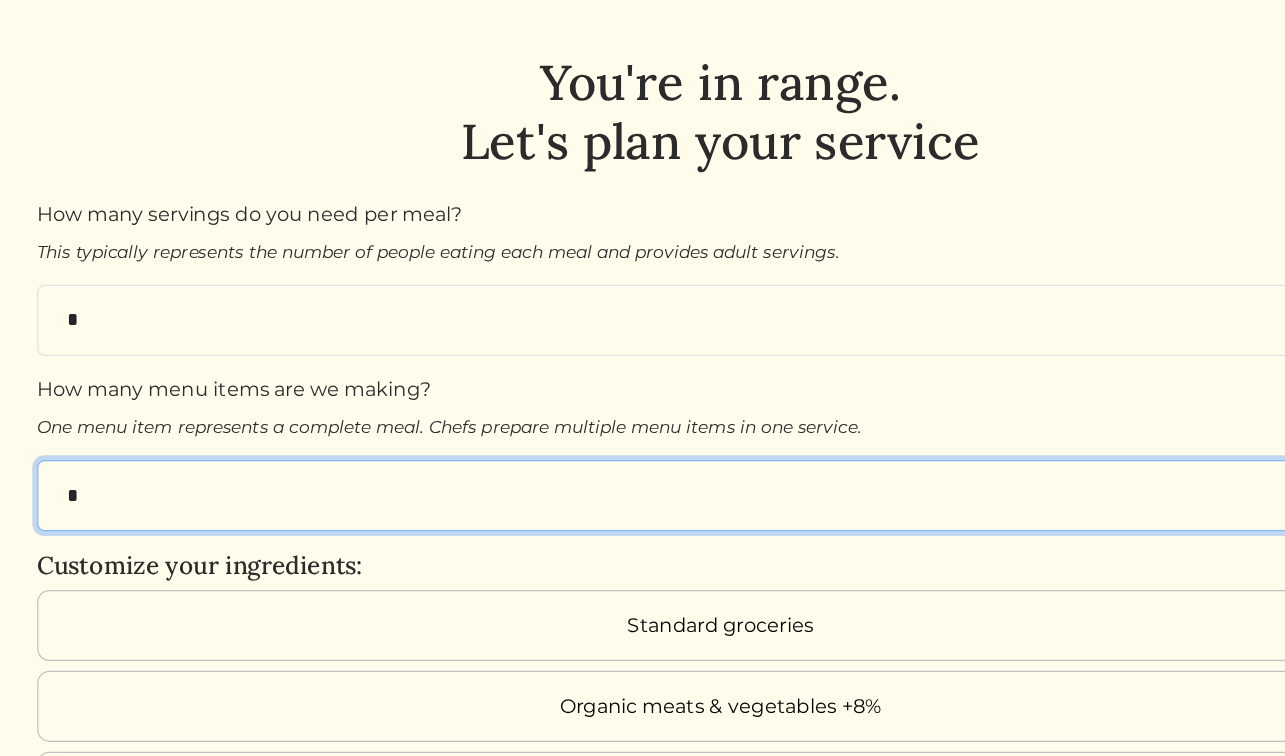 click on "*
*
*
*
*
*
*
*
**" at bounding box center [643, 468] 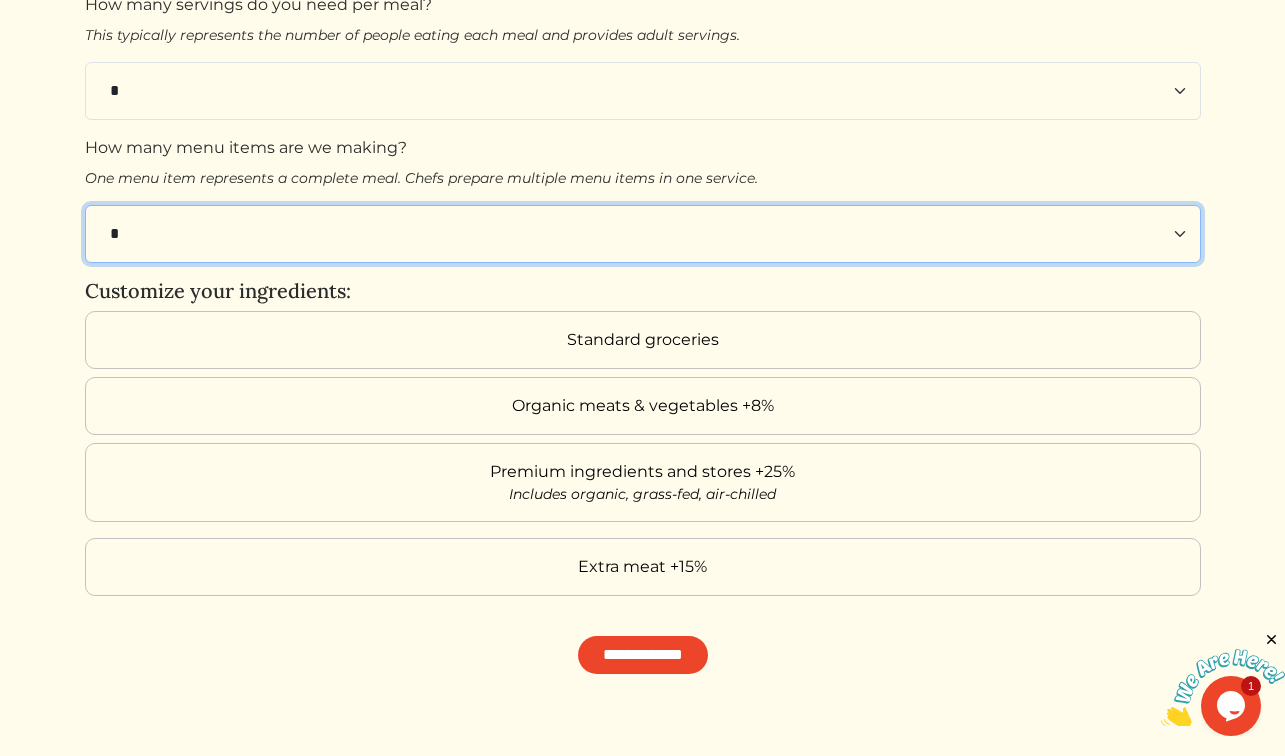 scroll, scrollTop: 275, scrollLeft: 0, axis: vertical 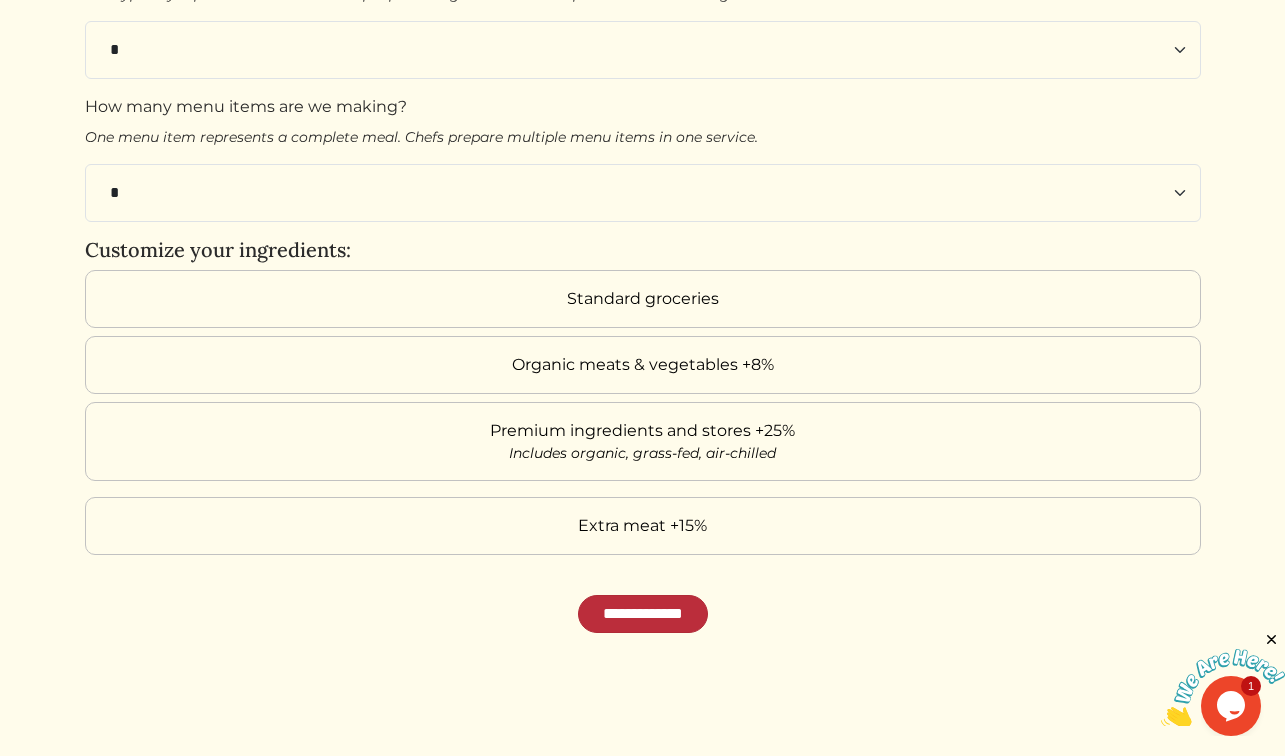 click on "**********" at bounding box center (643, 614) 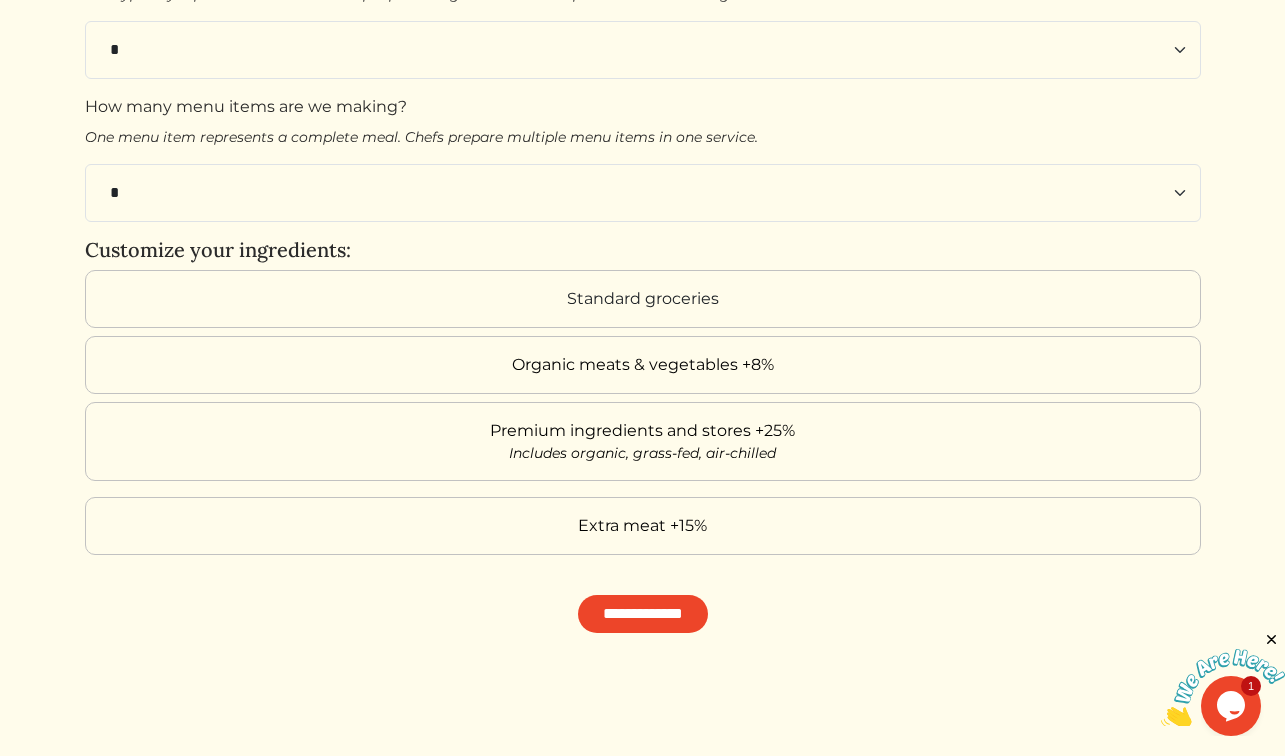 click on "Standard groceries" at bounding box center (643, 299) 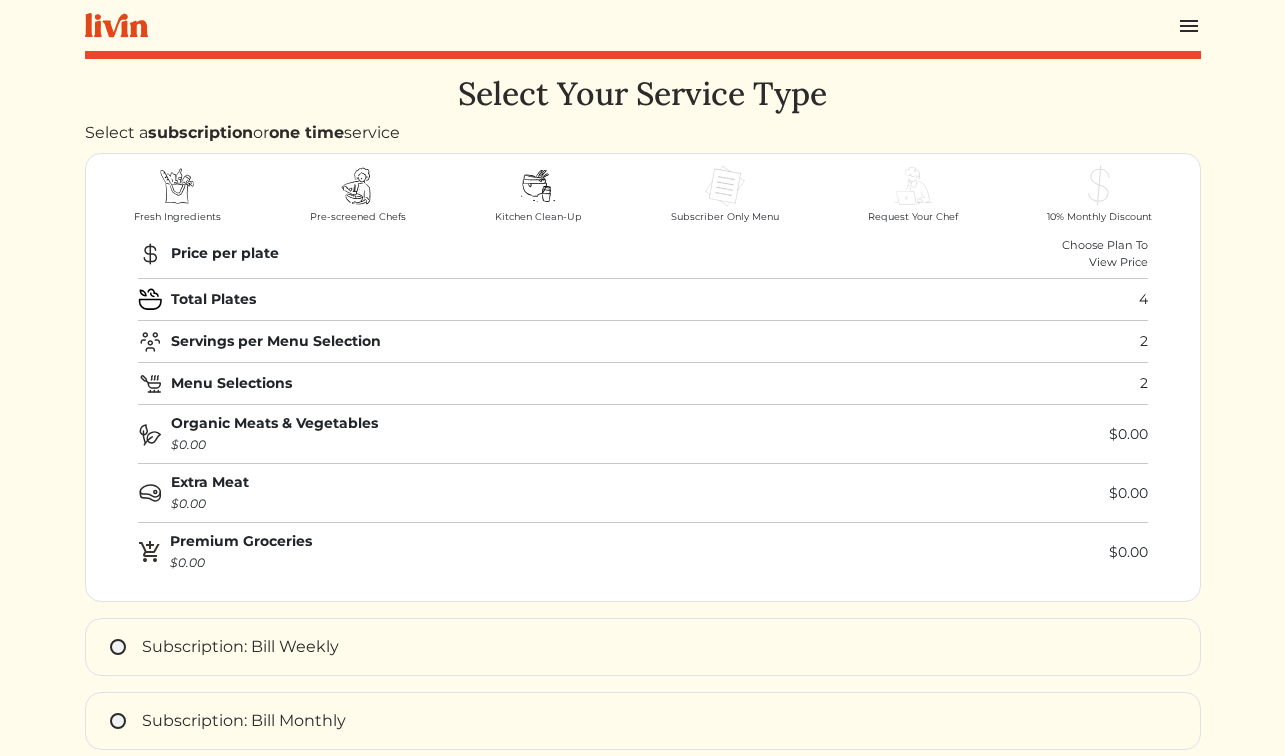 scroll, scrollTop: 0, scrollLeft: 0, axis: both 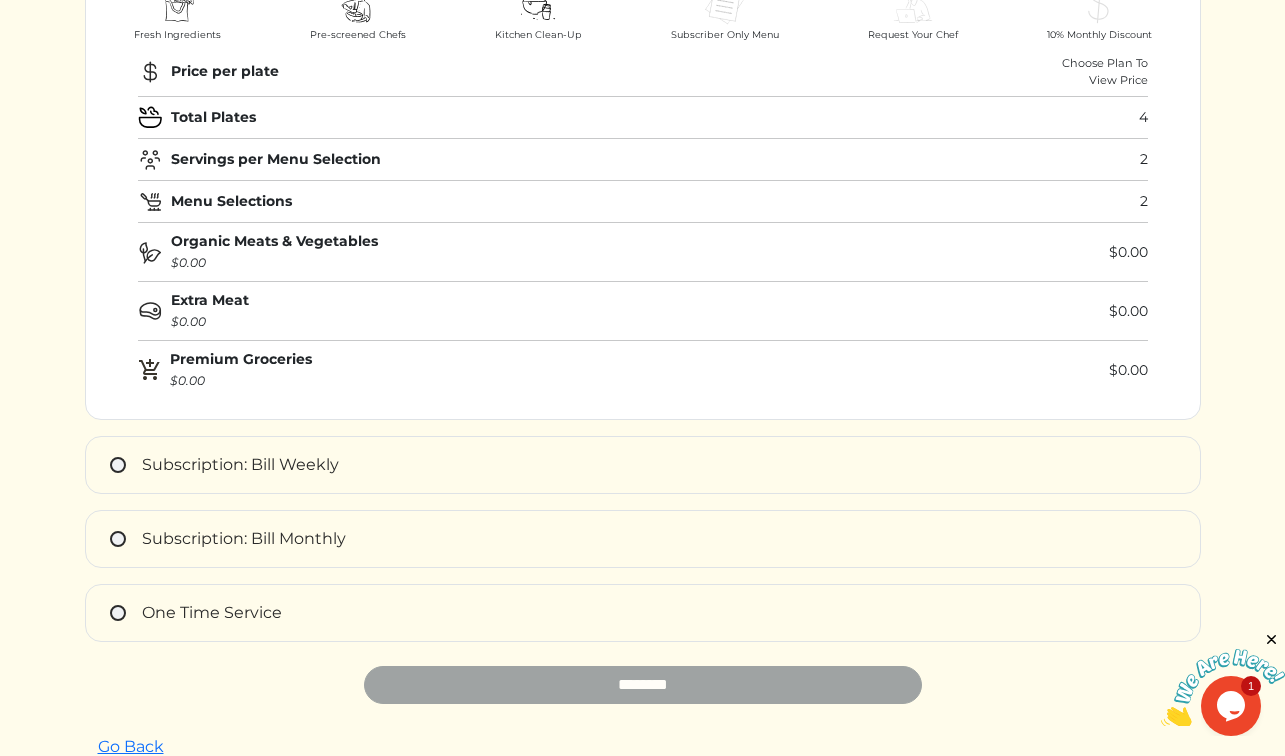 click on "One Time Service" at bounding box center [643, 613] 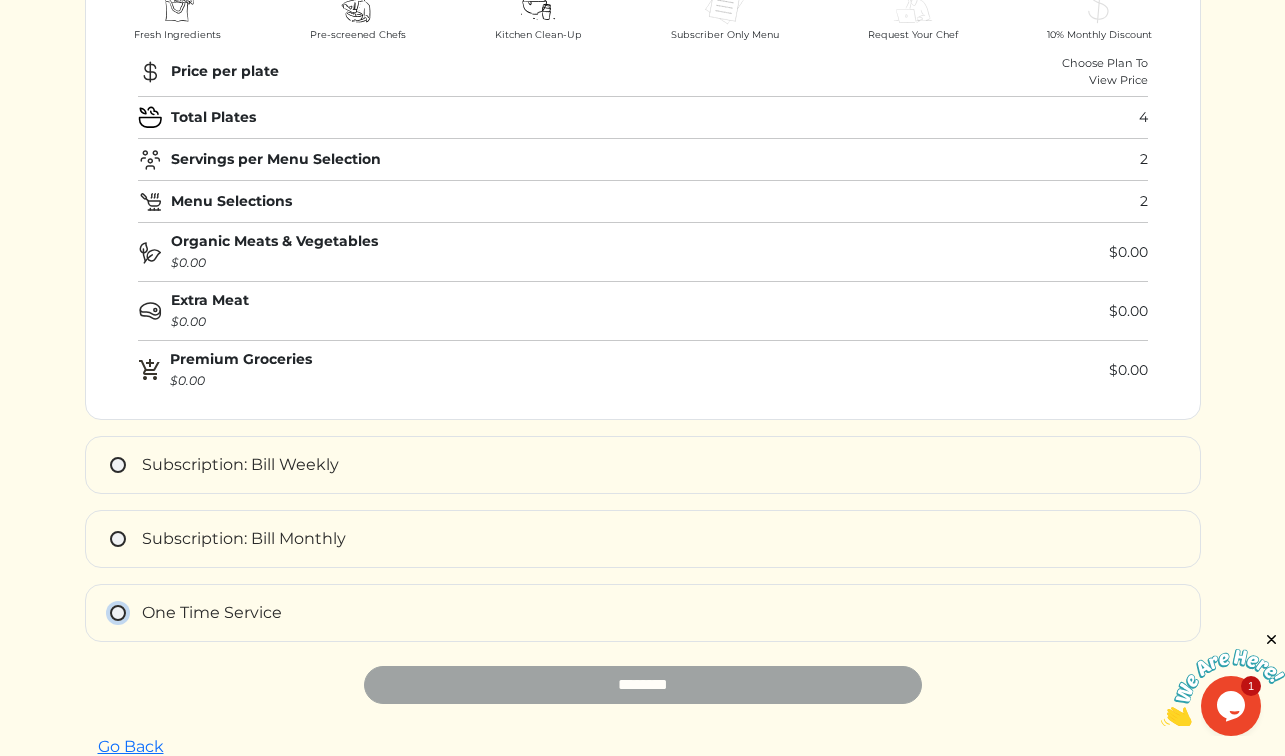 type on "*********" 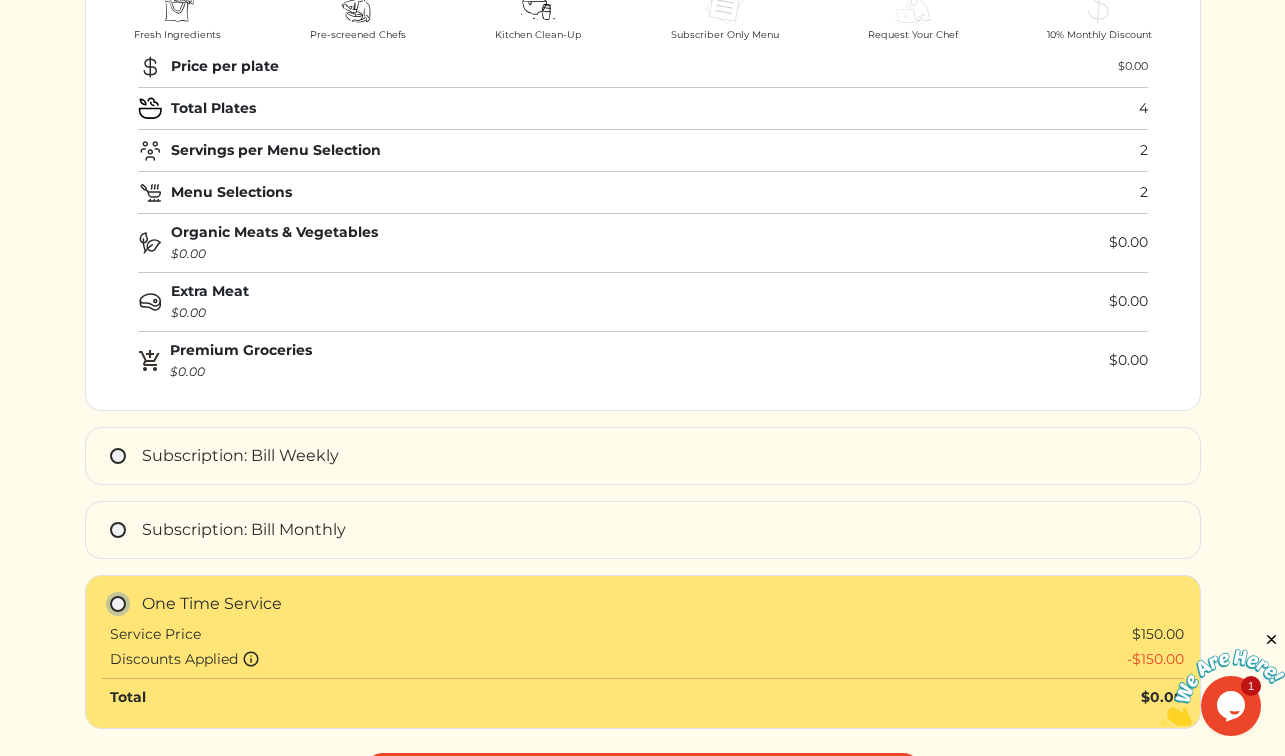 scroll, scrollTop: 370, scrollLeft: 0, axis: vertical 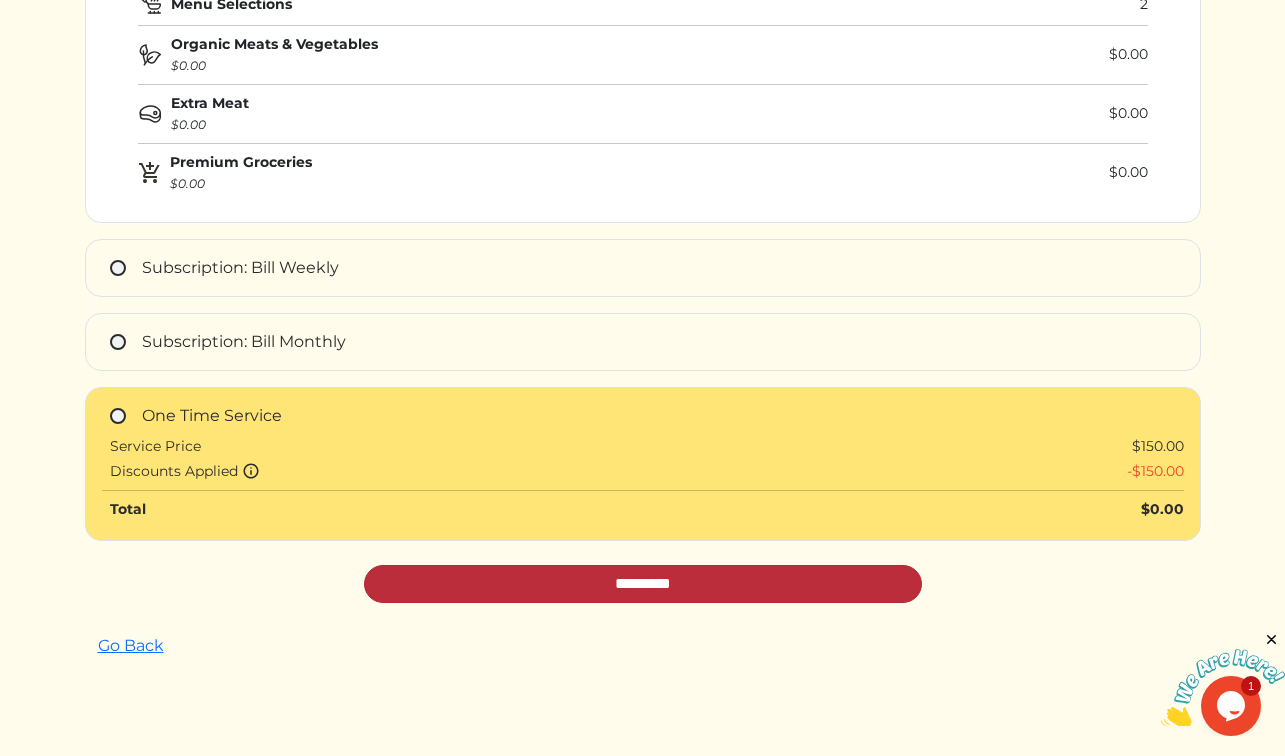 click on "*********" at bounding box center (643, 584) 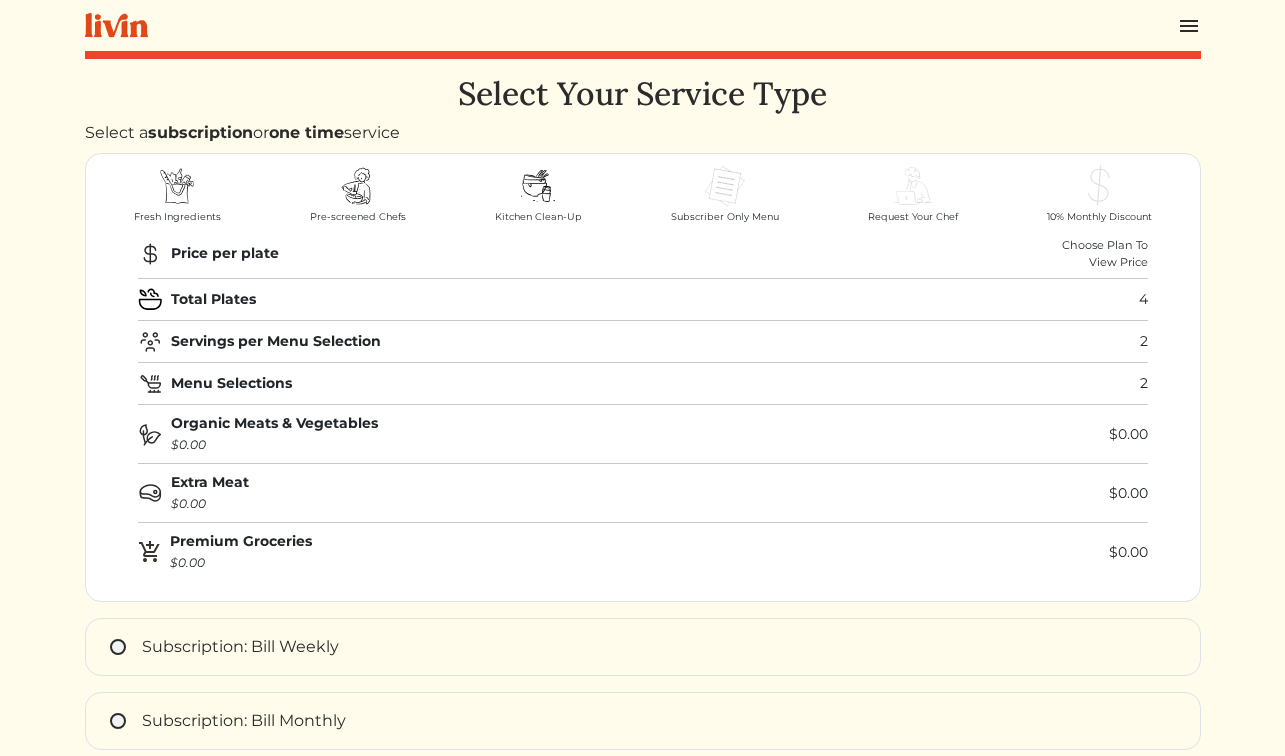 scroll, scrollTop: 0, scrollLeft: 0, axis: both 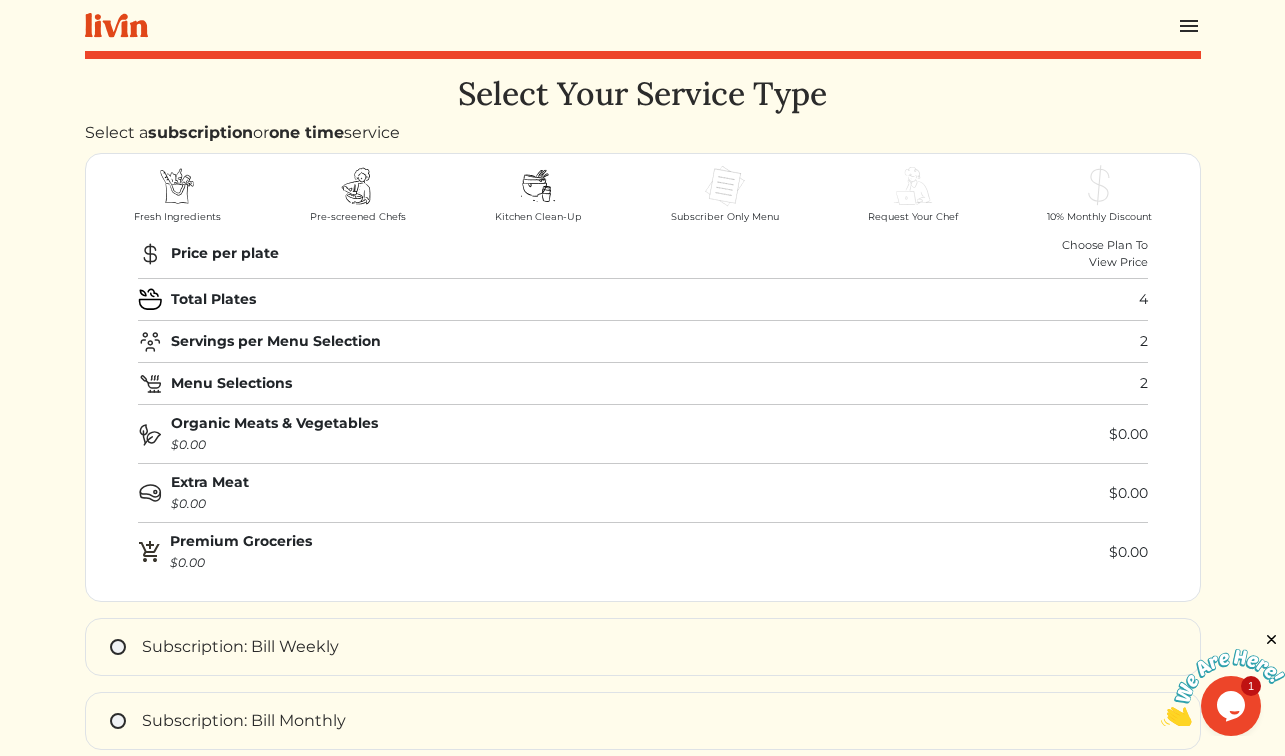 click at bounding box center [177, 186] 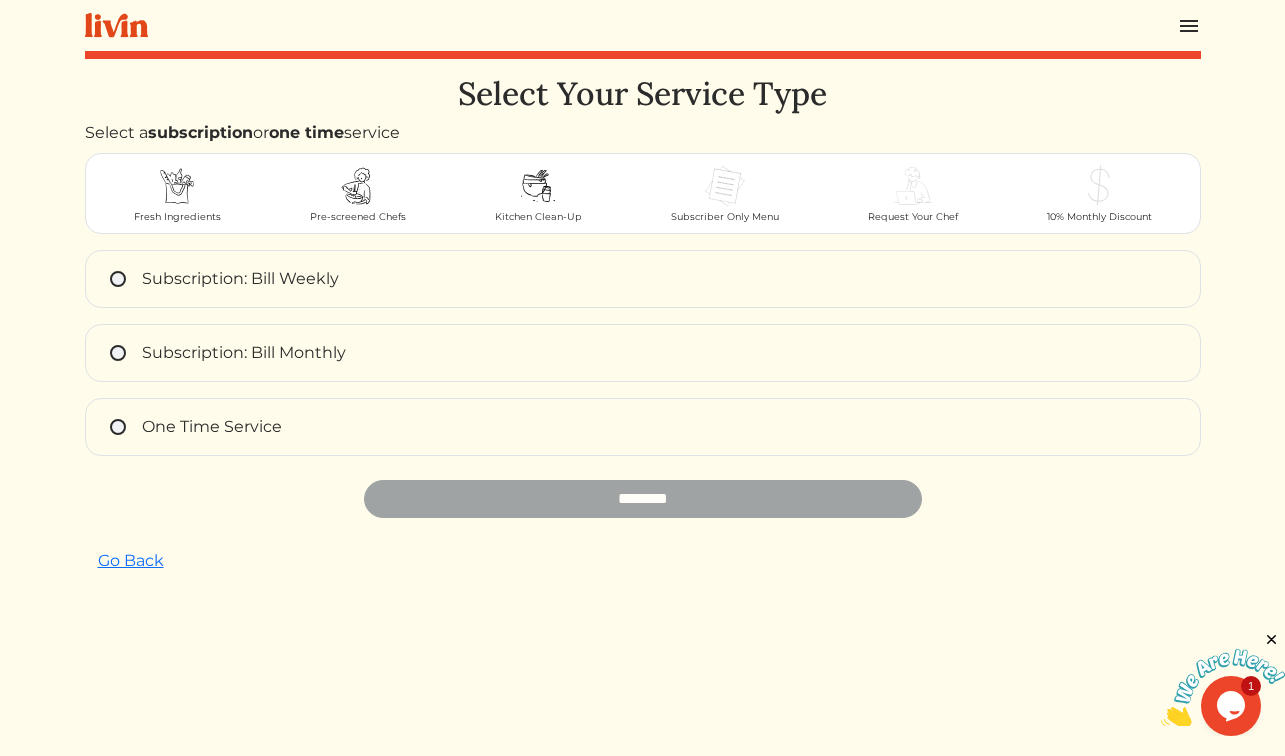 click at bounding box center [358, 186] 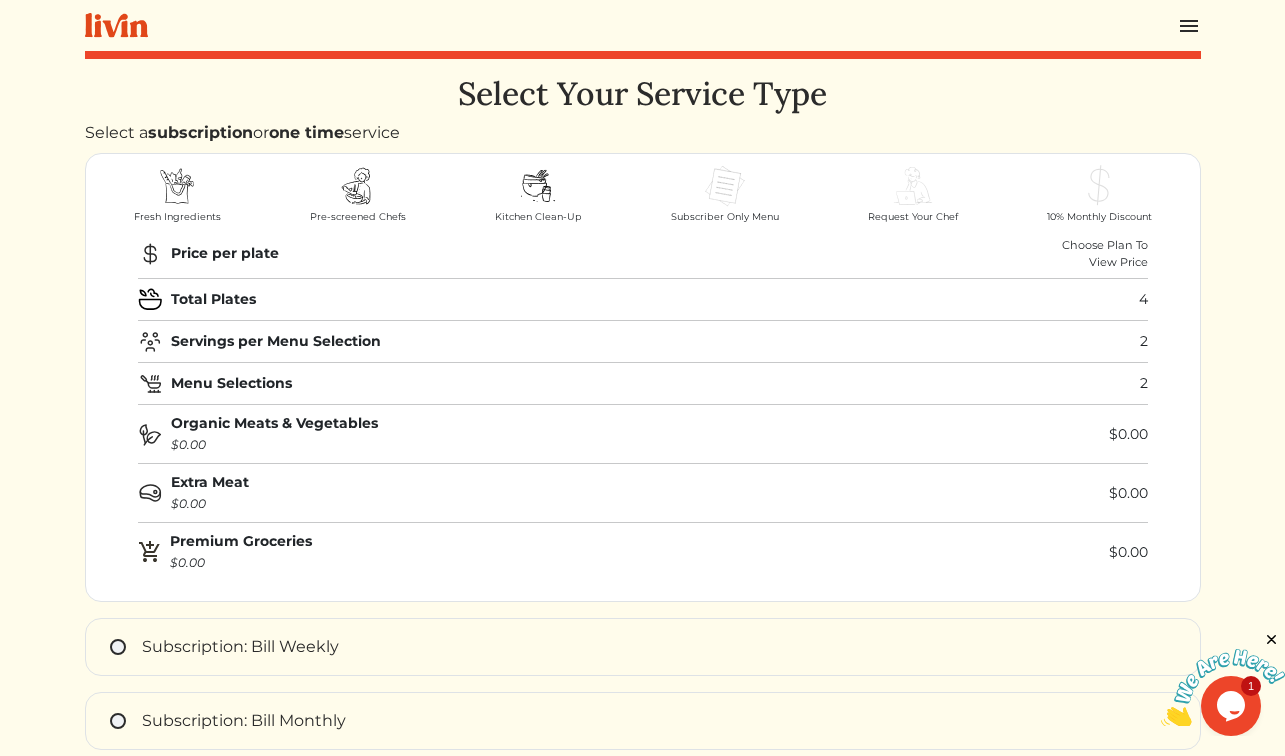 click at bounding box center [538, 186] 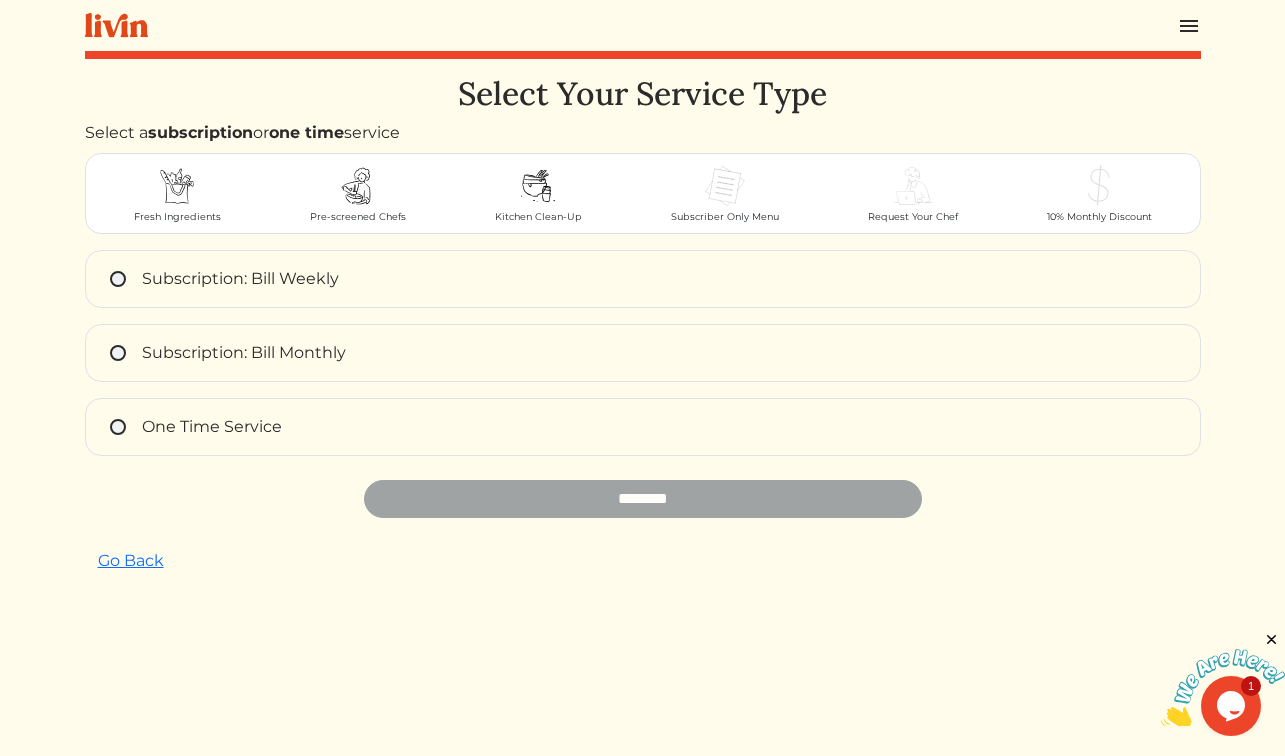 click at bounding box center (538, 186) 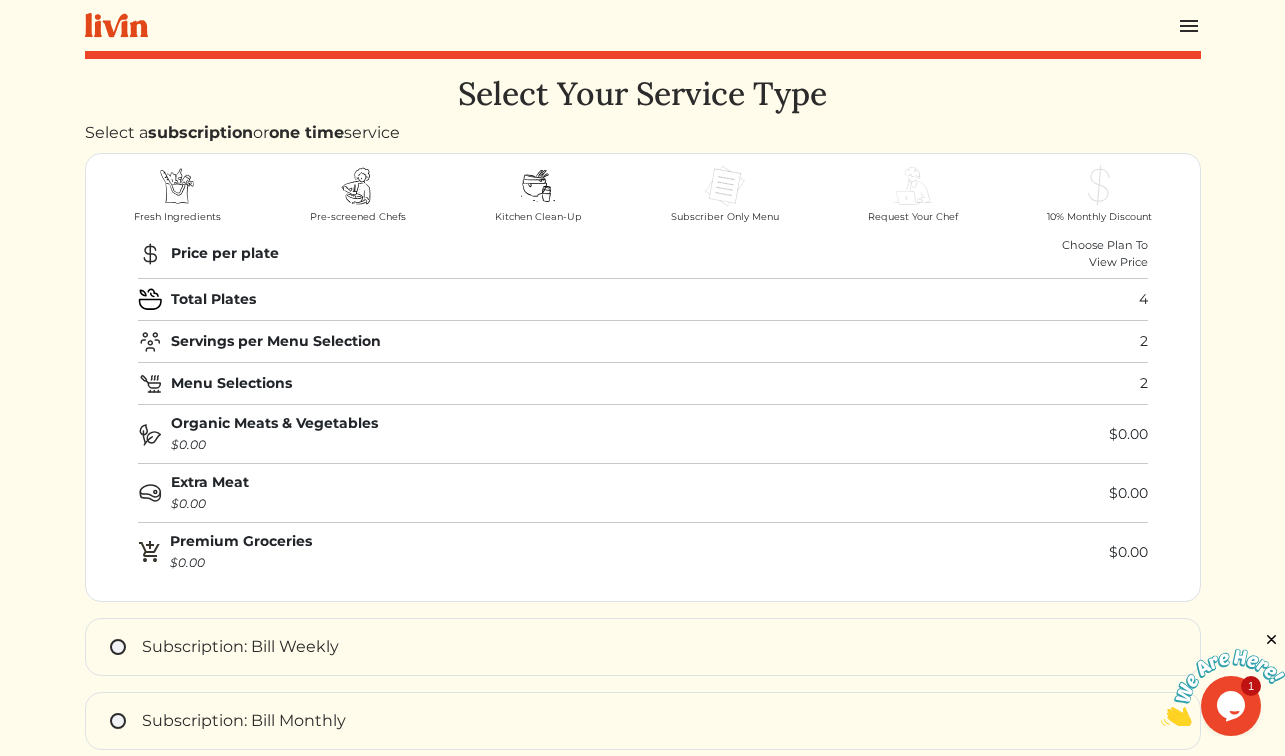 click at bounding box center [725, 186] 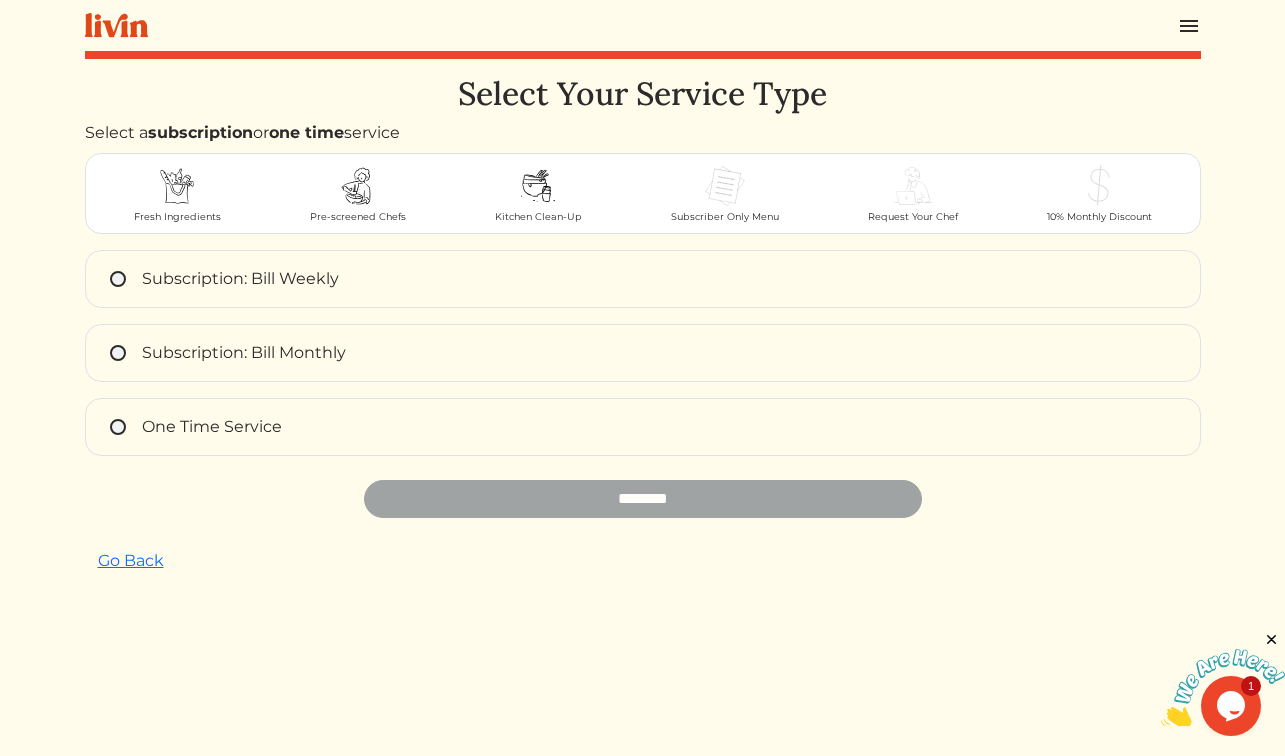 click at bounding box center (725, 186) 